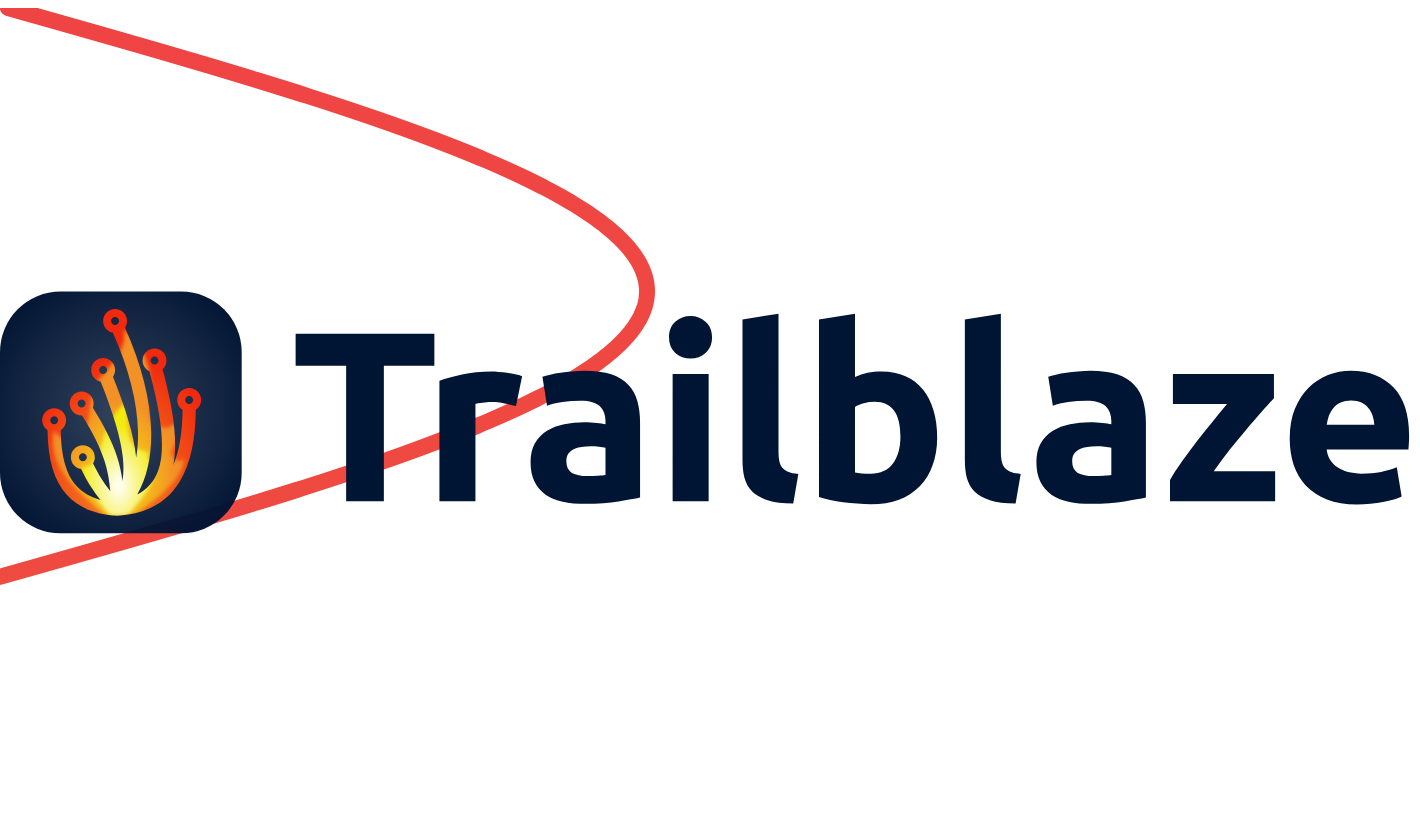 scroll, scrollTop: 0, scrollLeft: 0, axis: both 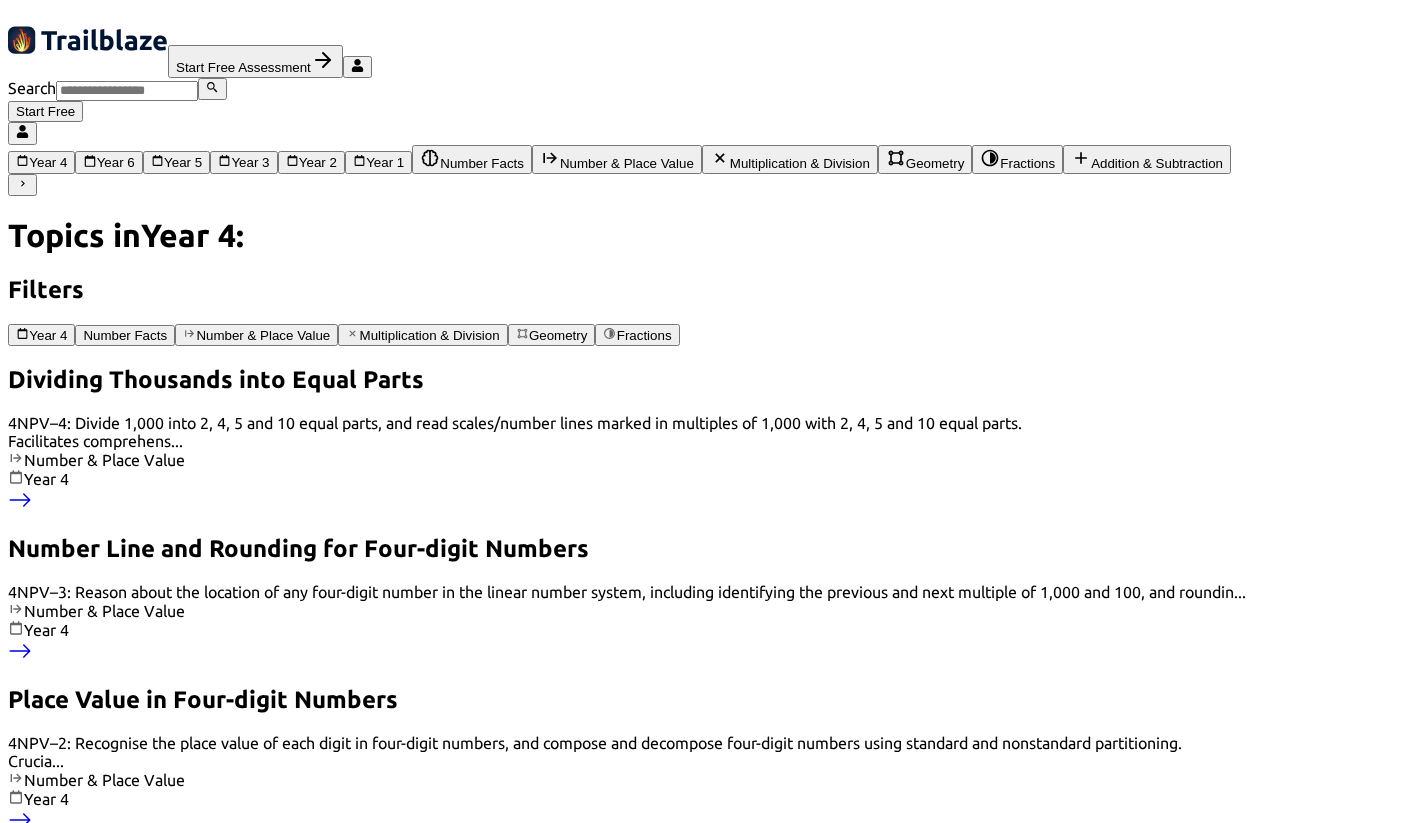 click at bounding box center (22, 183) 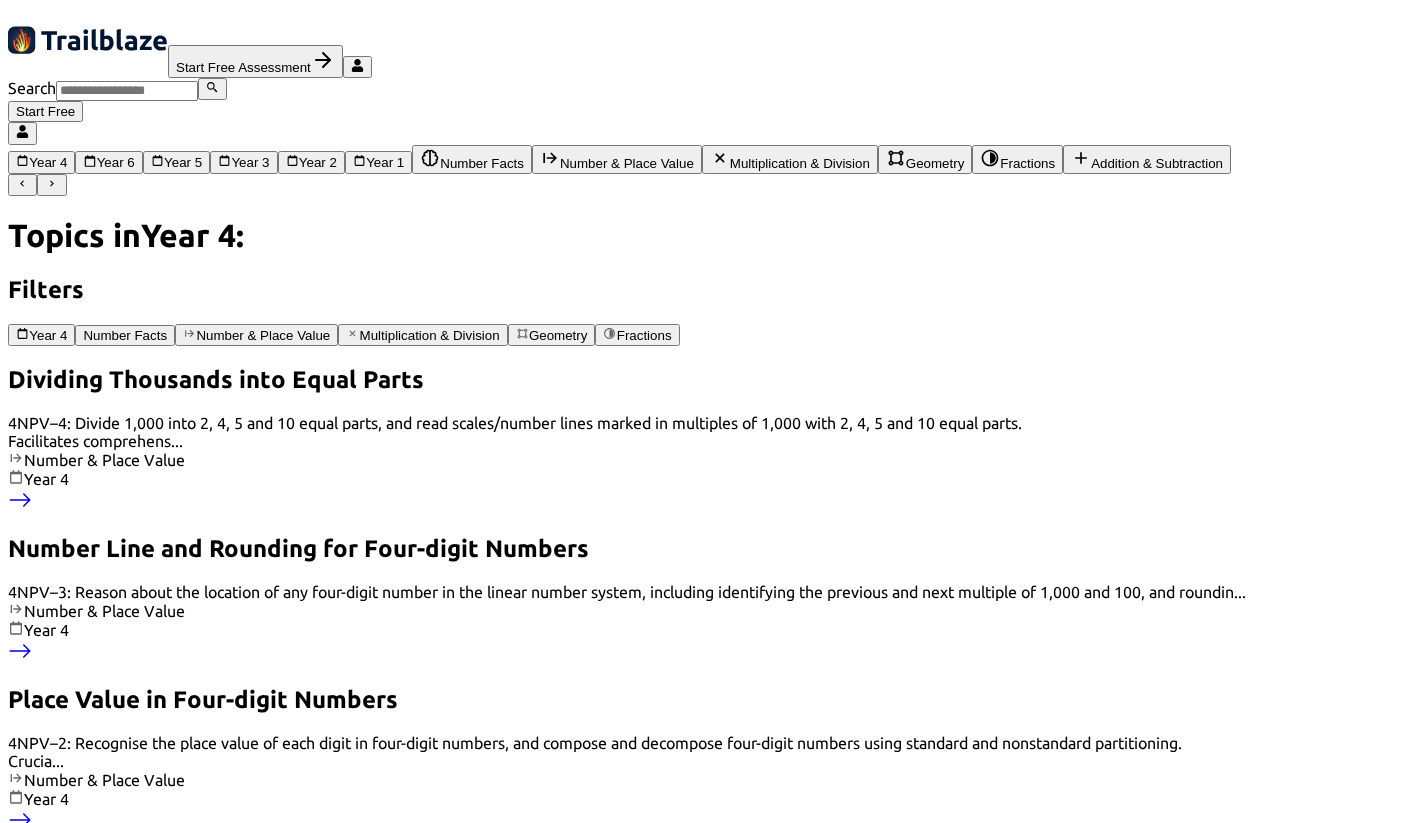 click at bounding box center [51, 183] 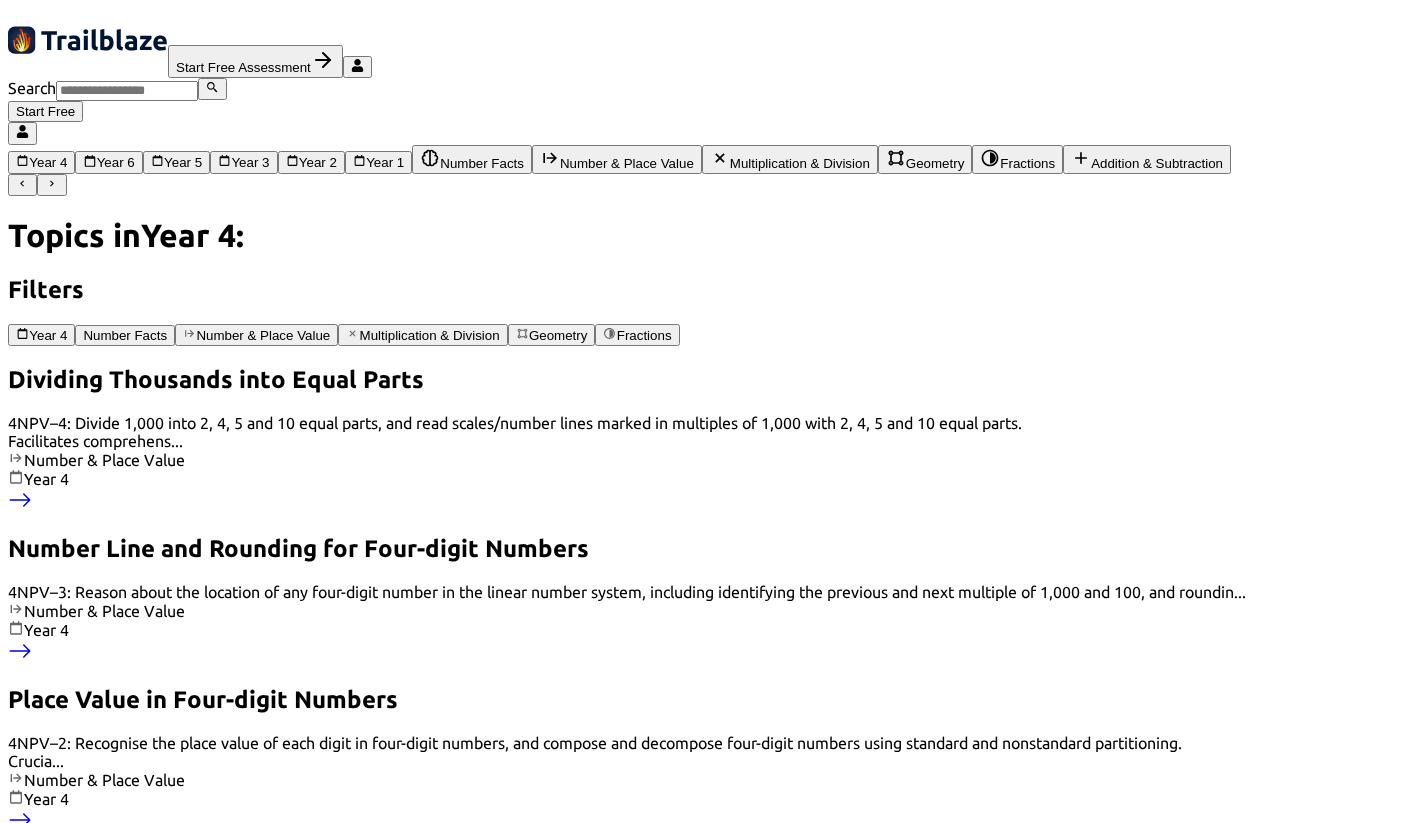 click on "Multiplication & Division" at bounding box center [116, 163] 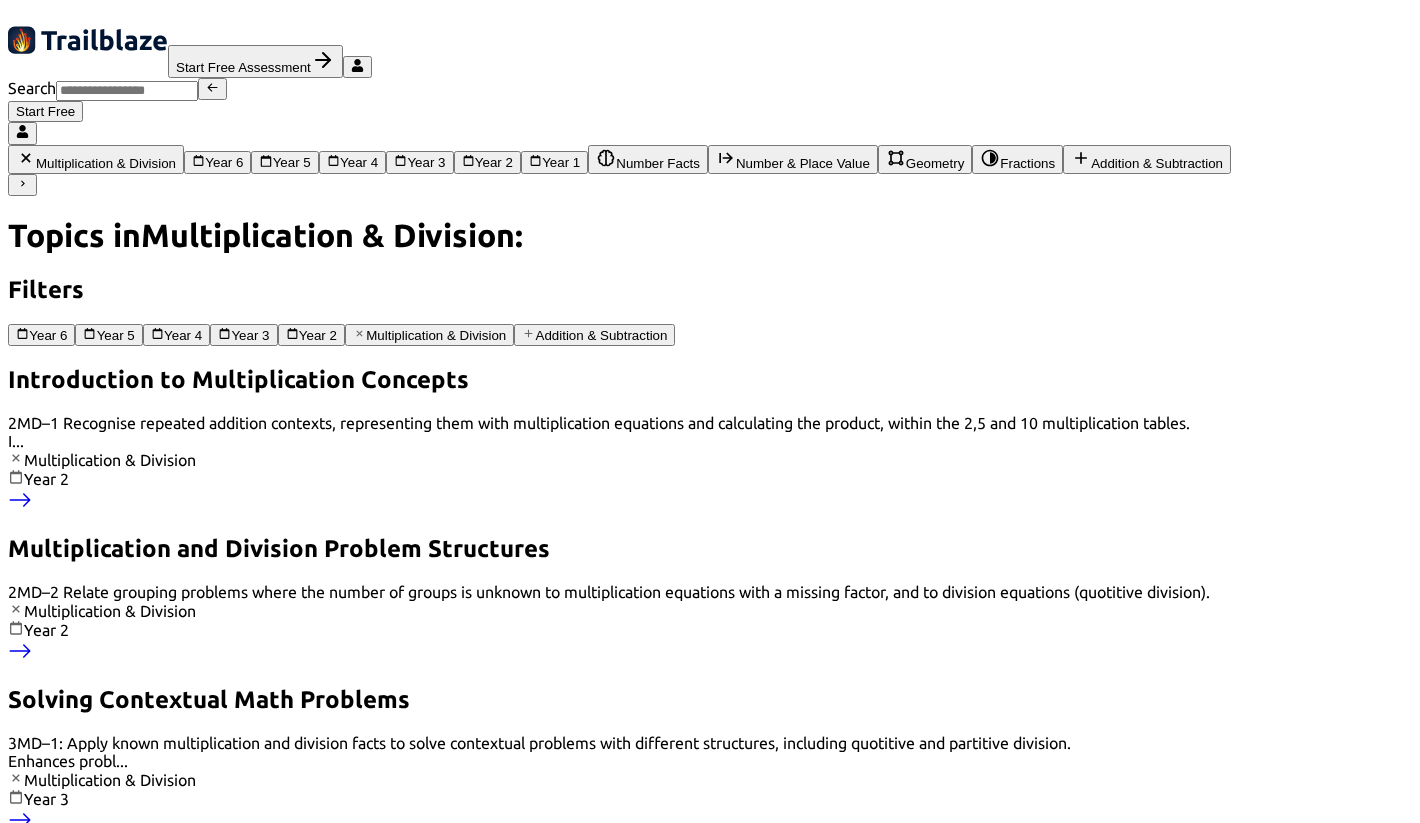 click on "Year 6" at bounding box center [224, 163] 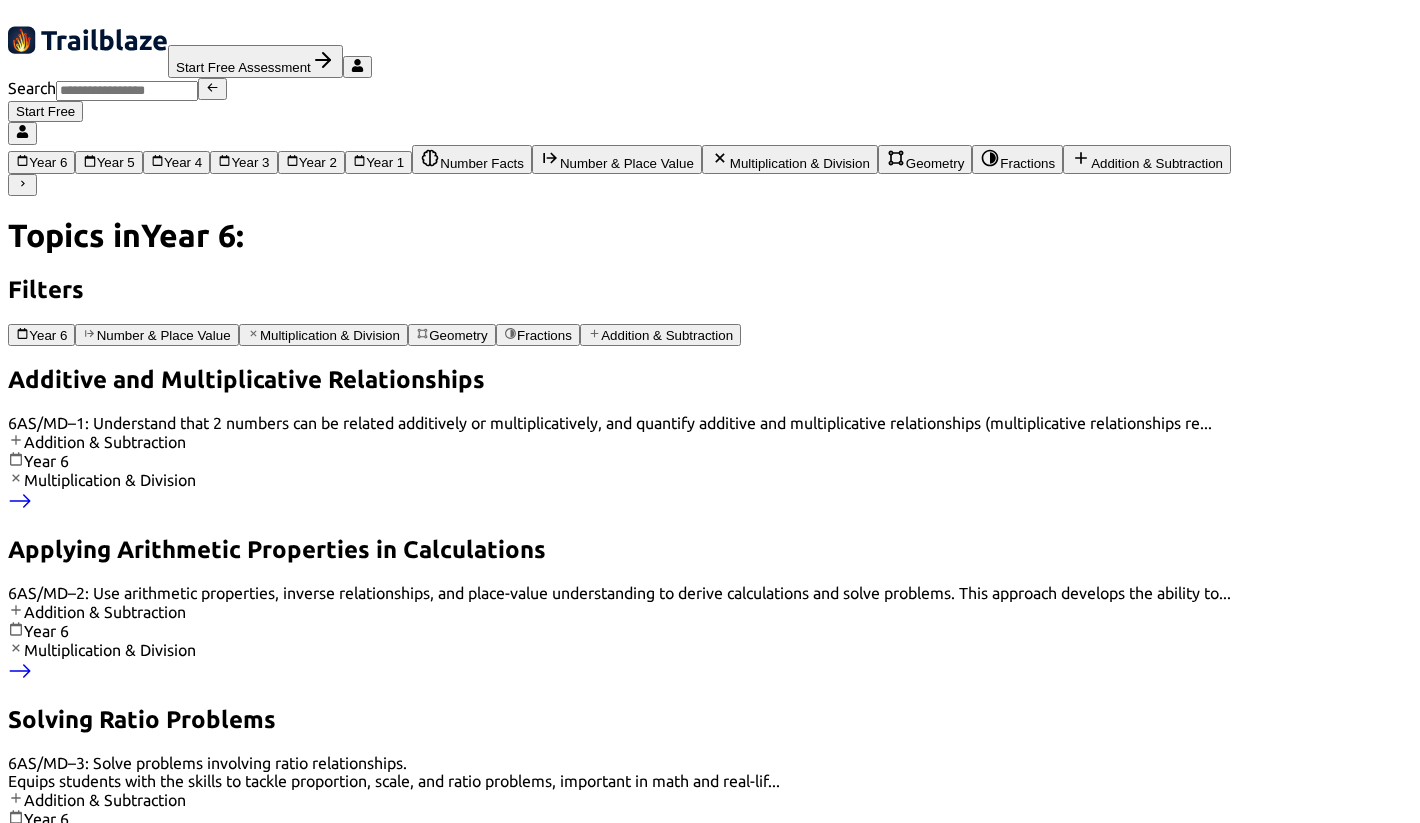 click at bounding box center [22, 183] 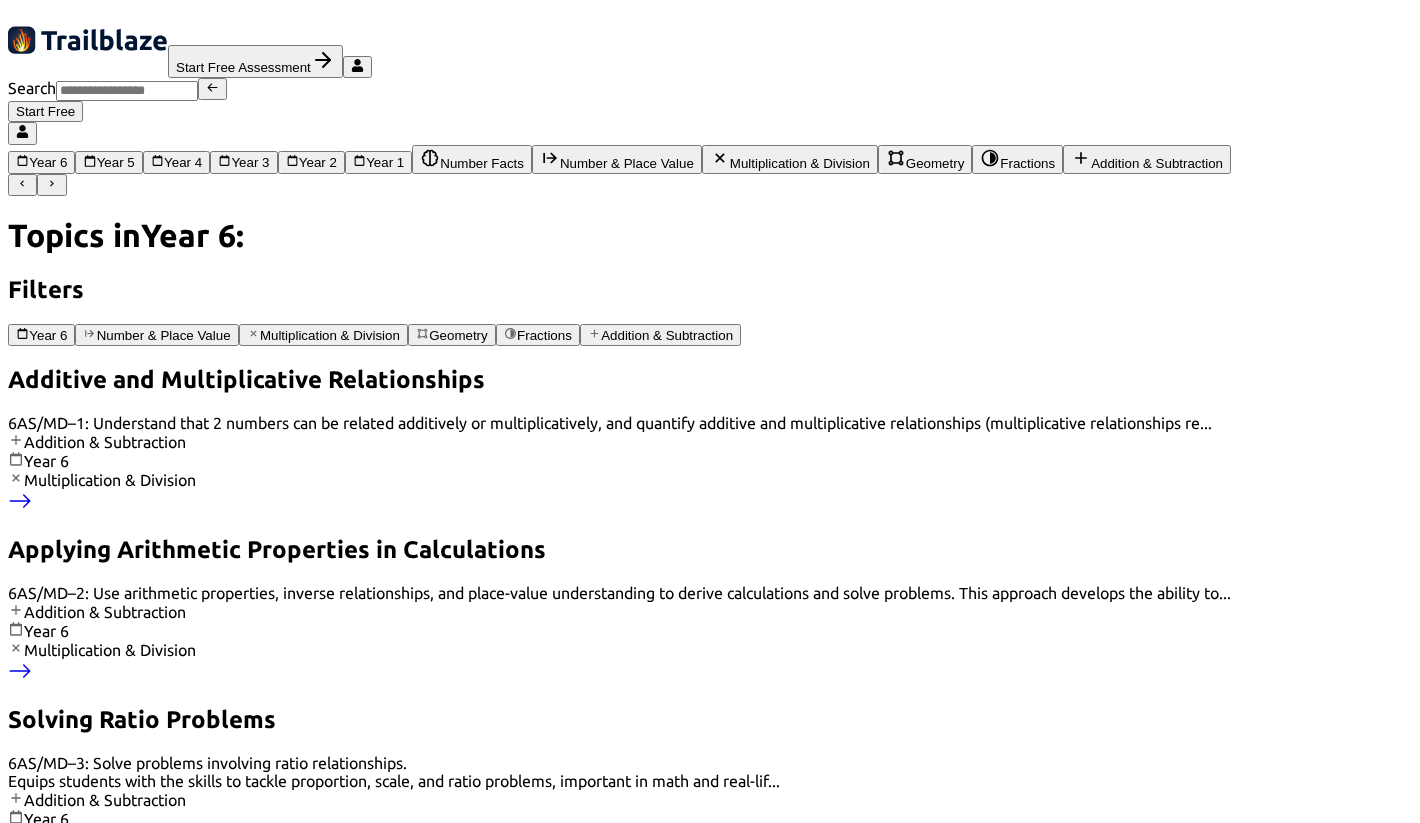 click at bounding box center [51, 183] 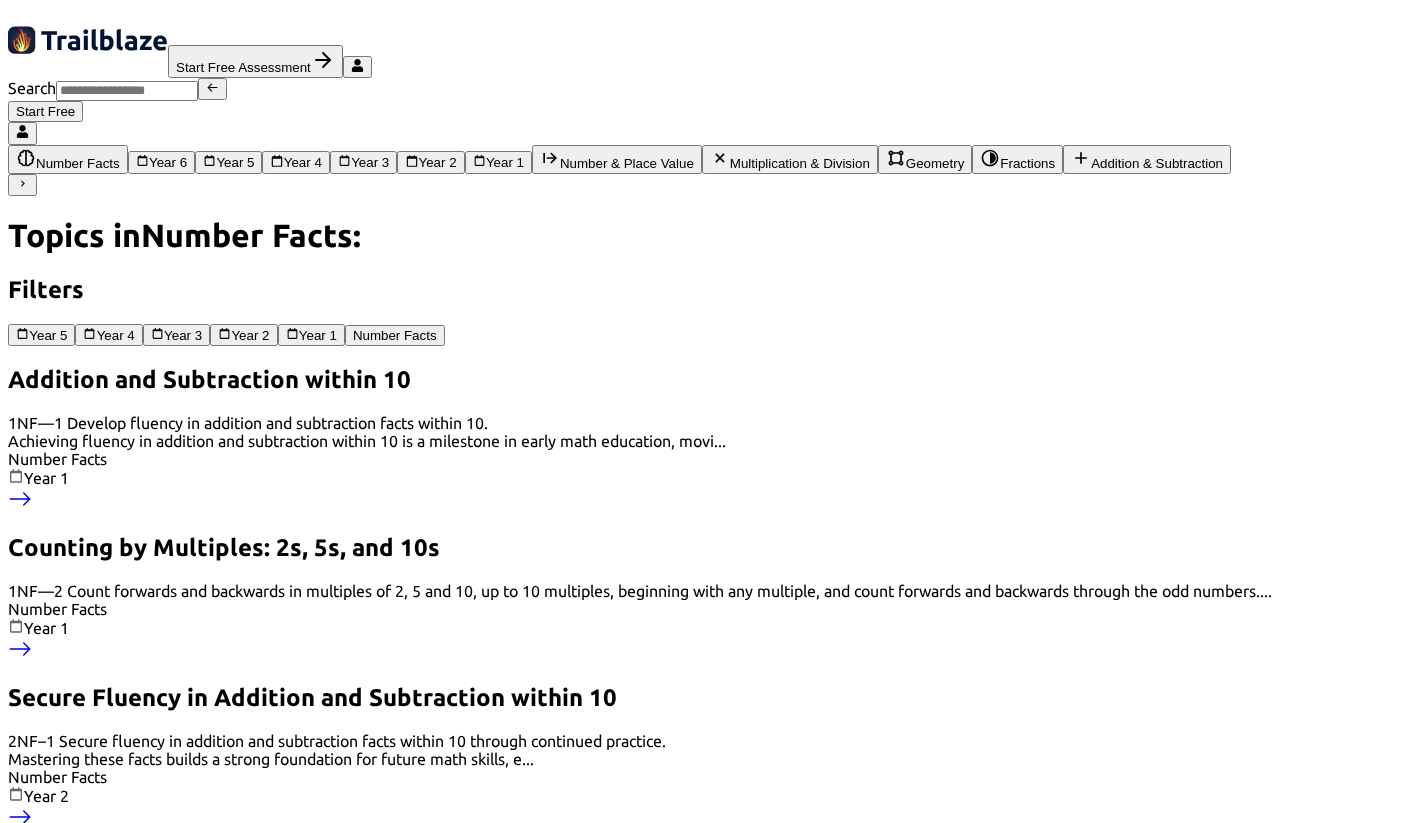 click at bounding box center [22, 183] 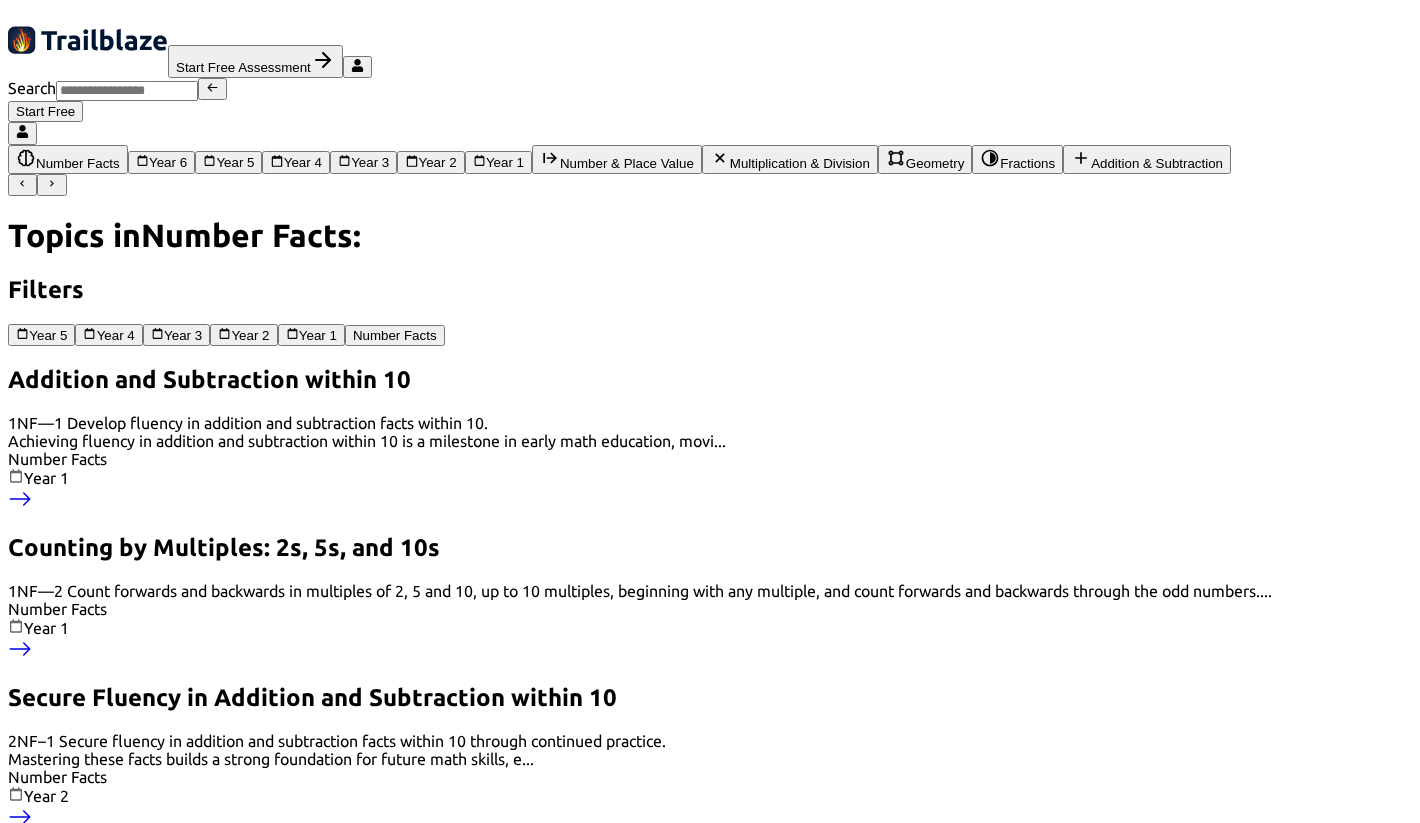 click at bounding box center [51, 183] 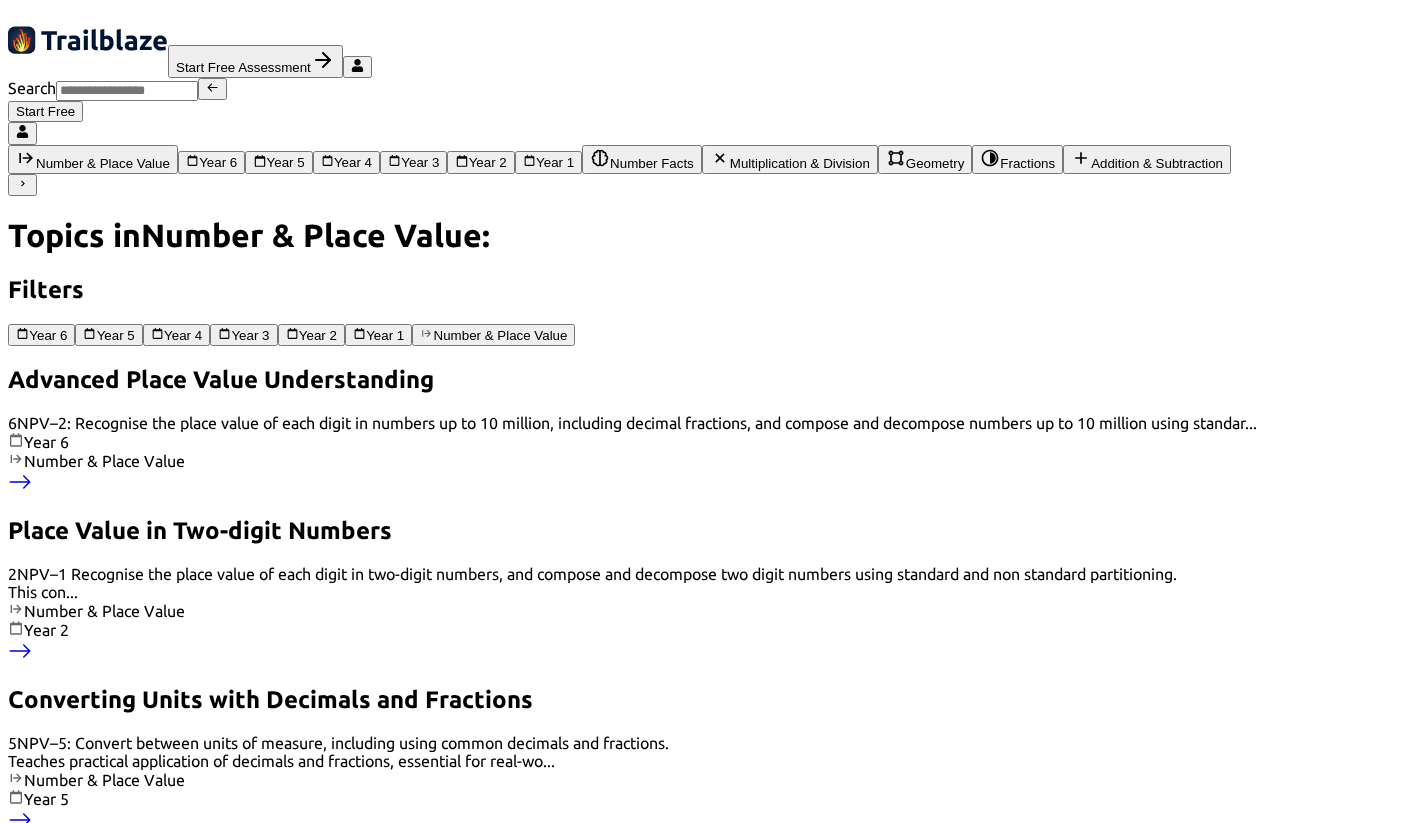 click at bounding box center (1264, 4029) 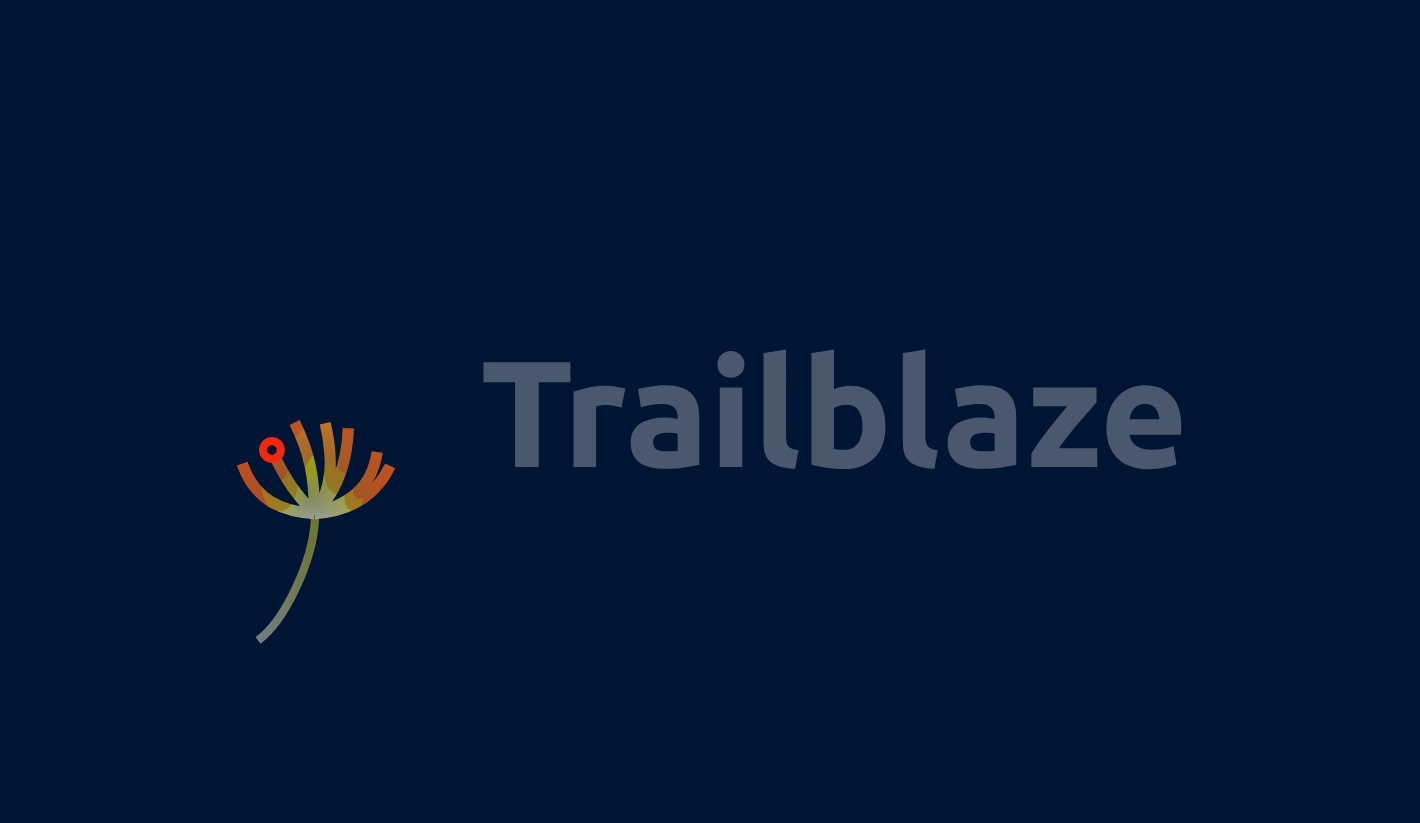 scroll, scrollTop: 0, scrollLeft: 0, axis: both 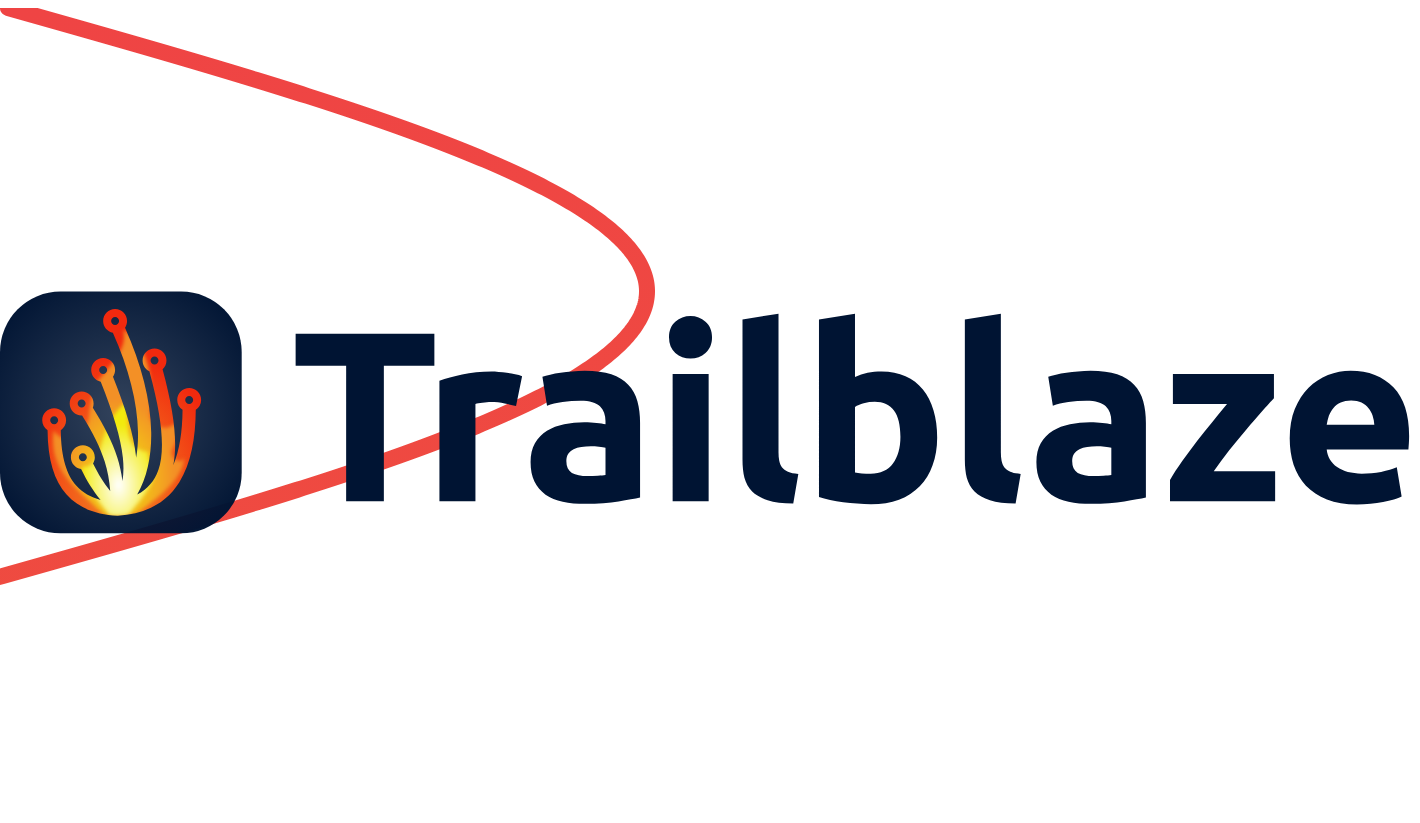 click on "Sign In" at bounding box center (385, 9855) 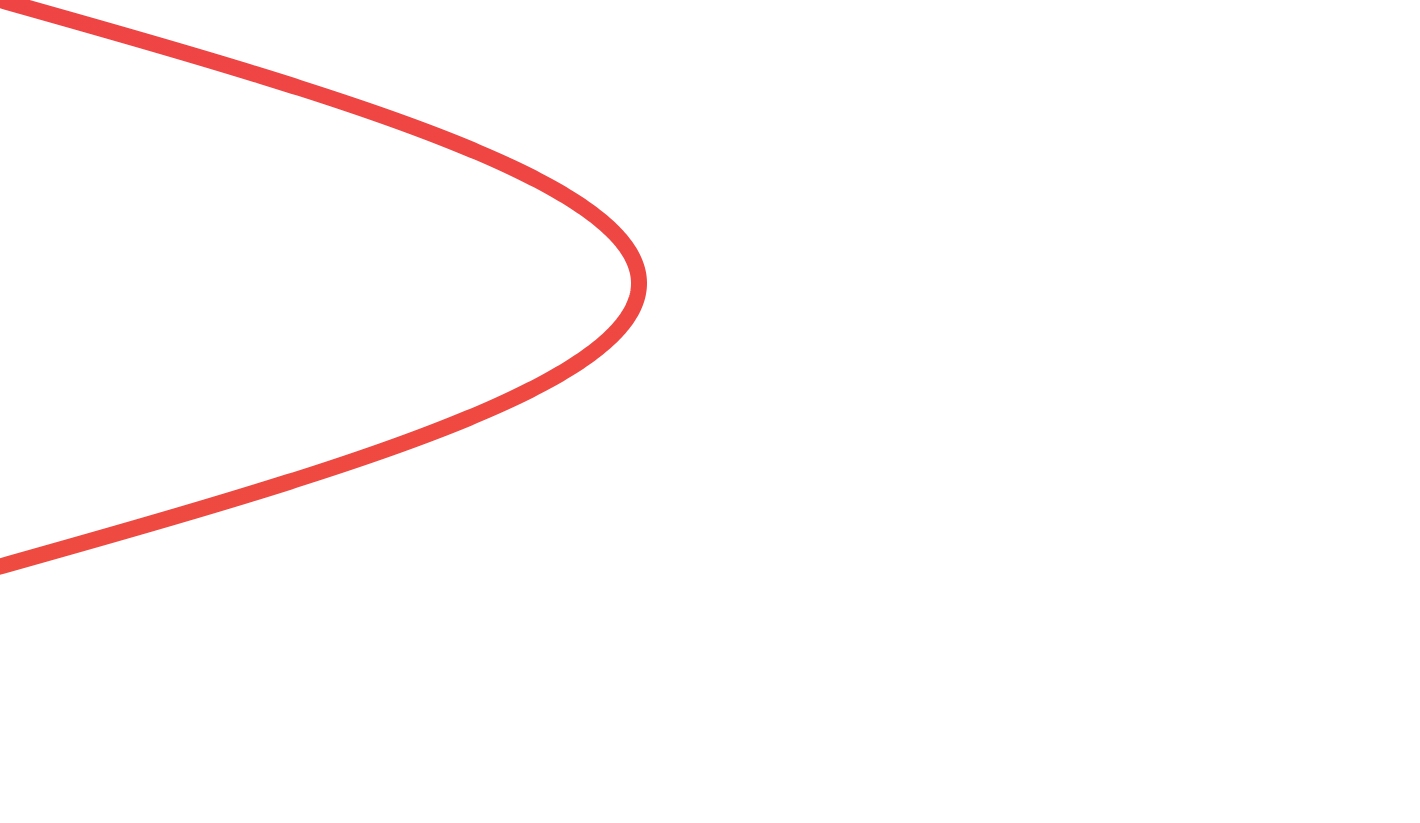 click on "Sign In" at bounding box center [710, 26878] 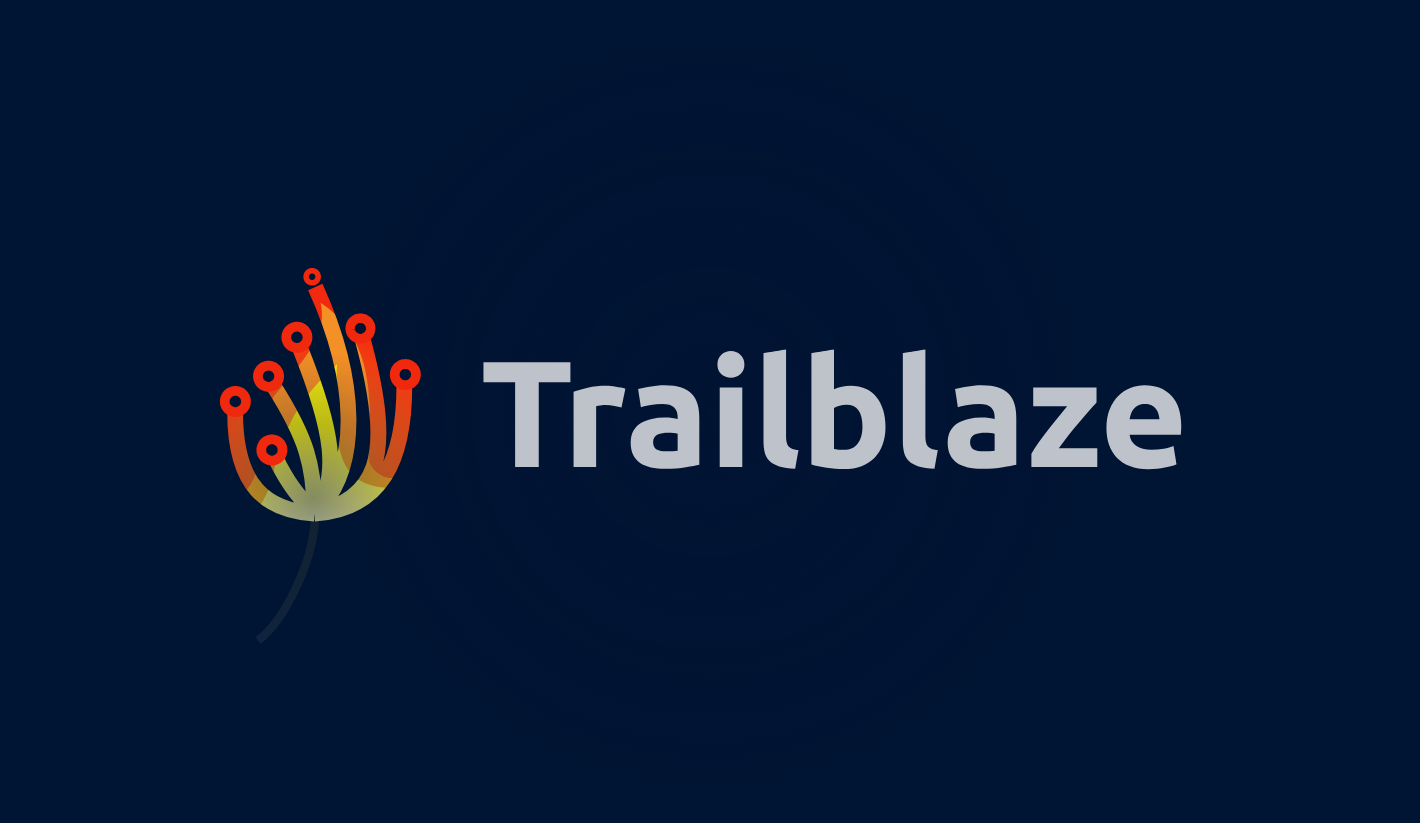 scroll, scrollTop: 0, scrollLeft: 0, axis: both 